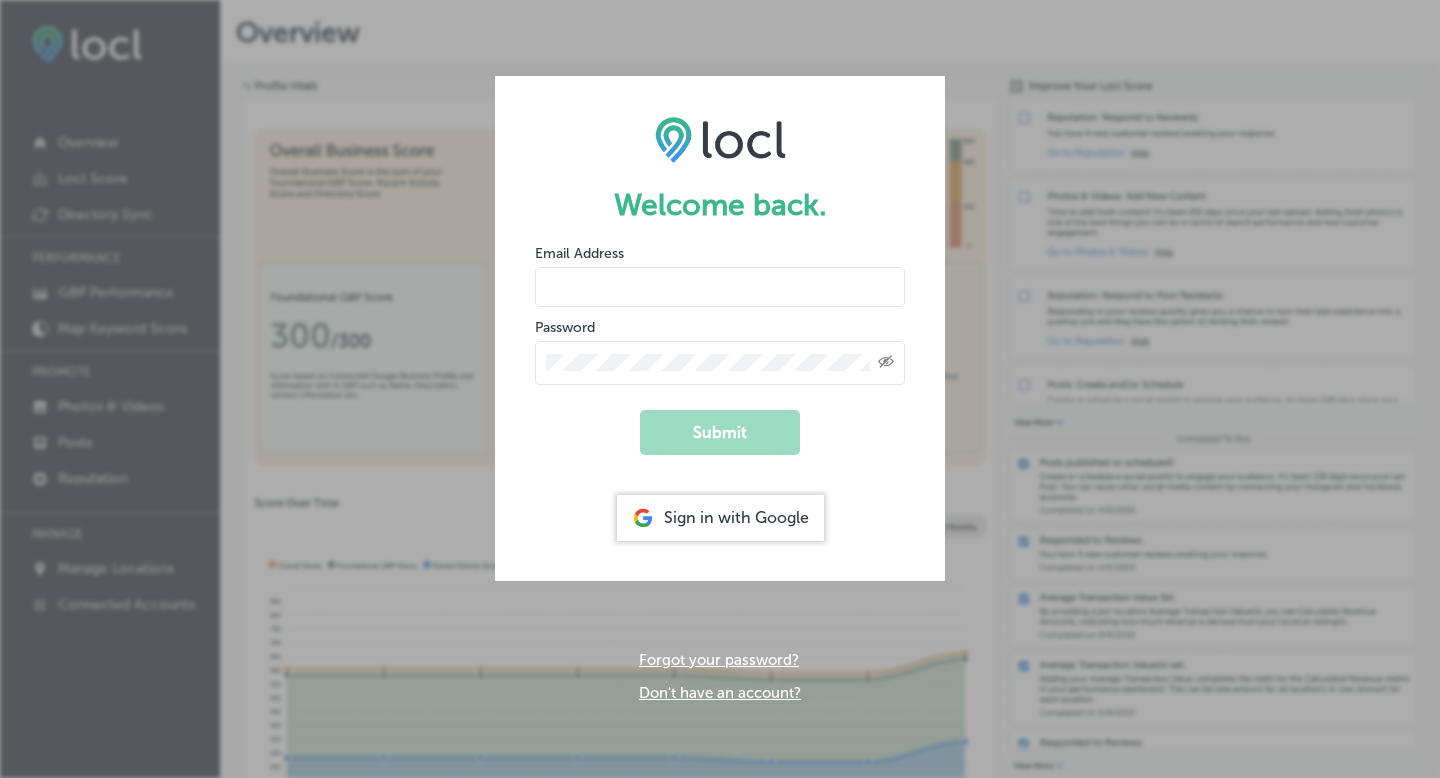 scroll, scrollTop: 0, scrollLeft: 0, axis: both 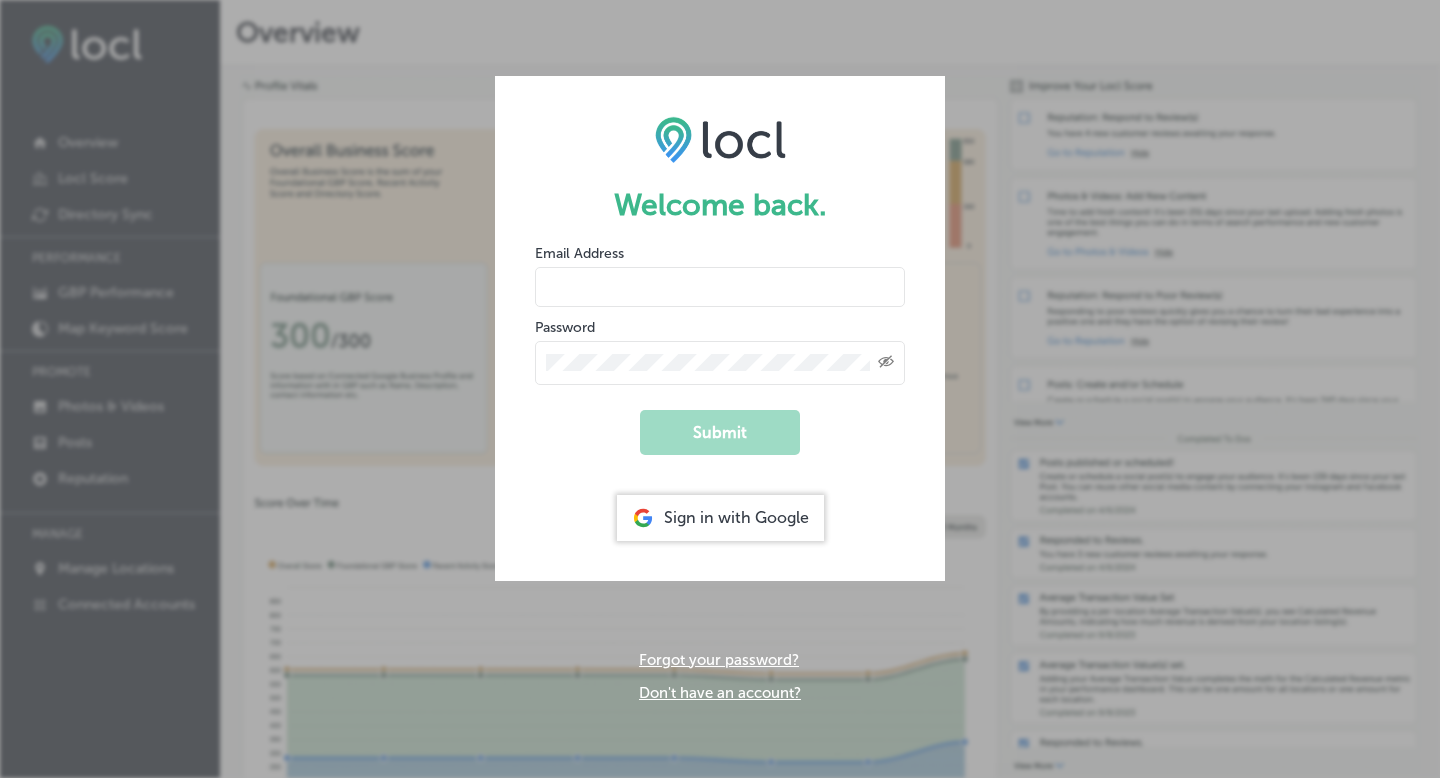 click at bounding box center [720, 287] 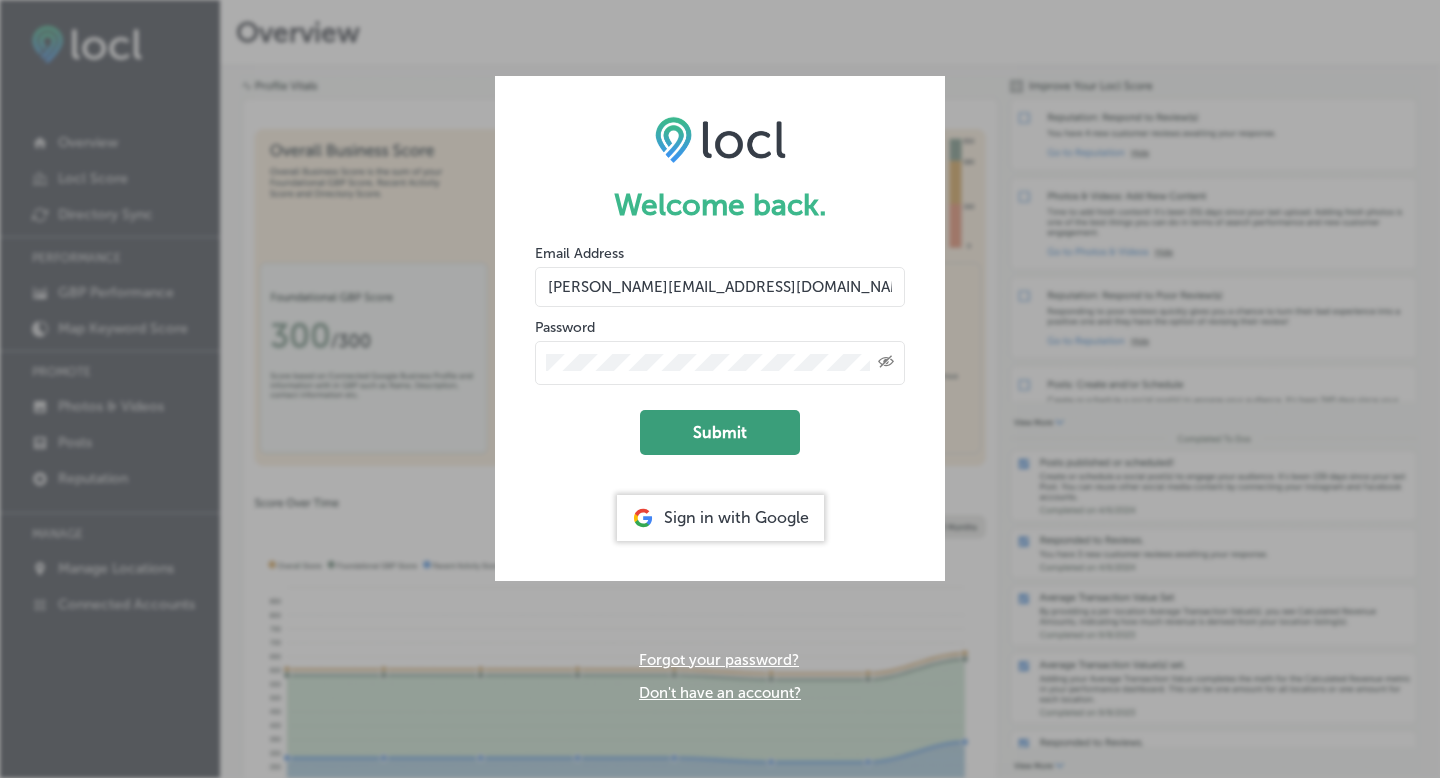 click on "Submit" 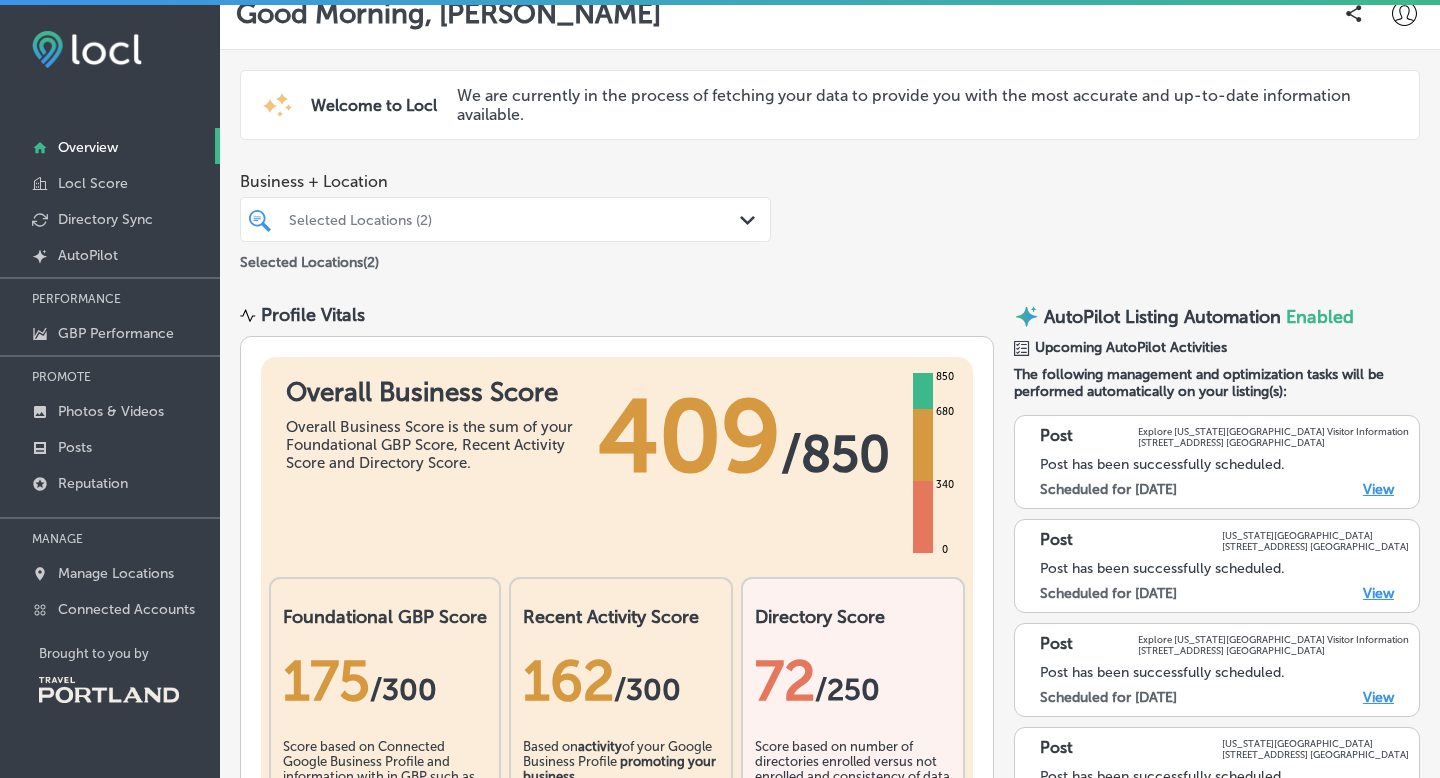 scroll, scrollTop: 29, scrollLeft: 0, axis: vertical 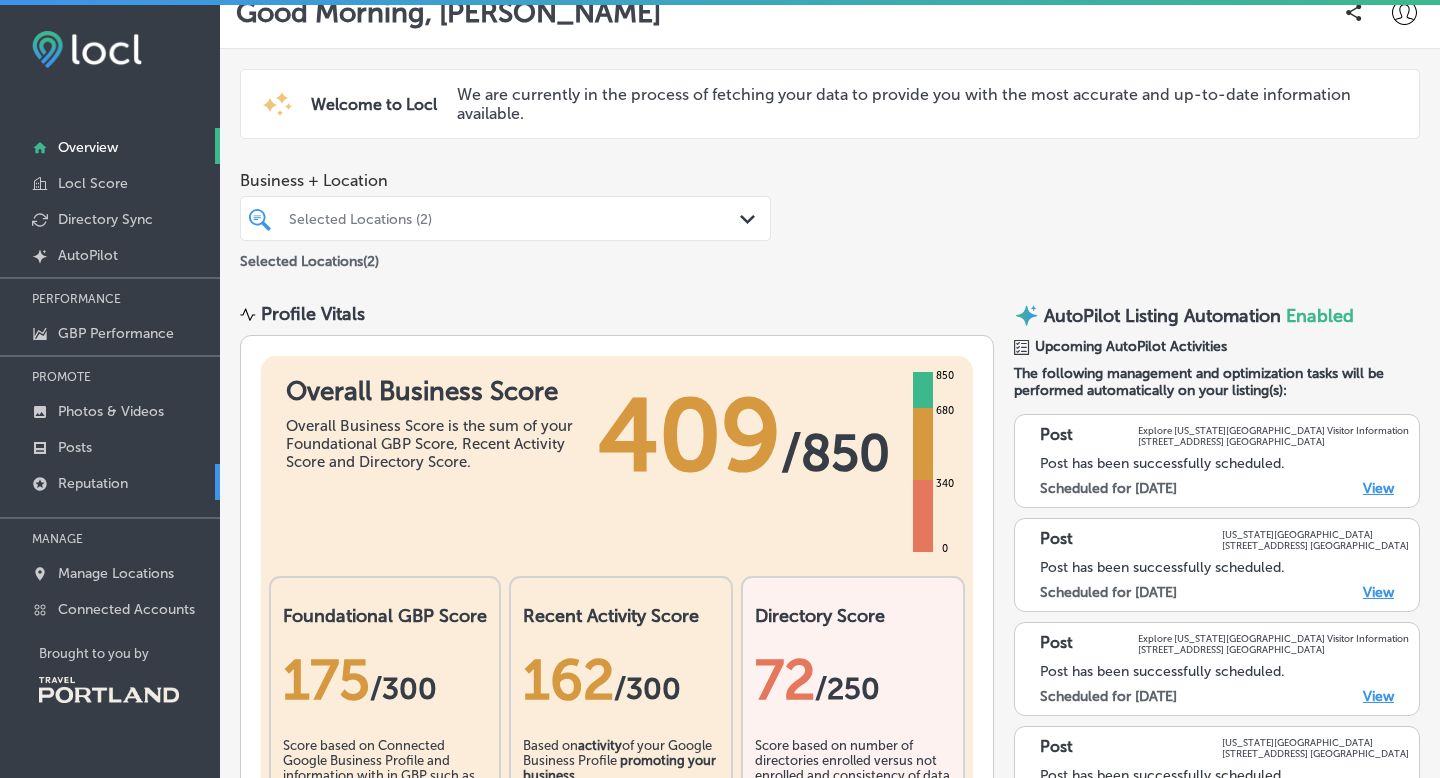 click on "Reputation" at bounding box center [93, 483] 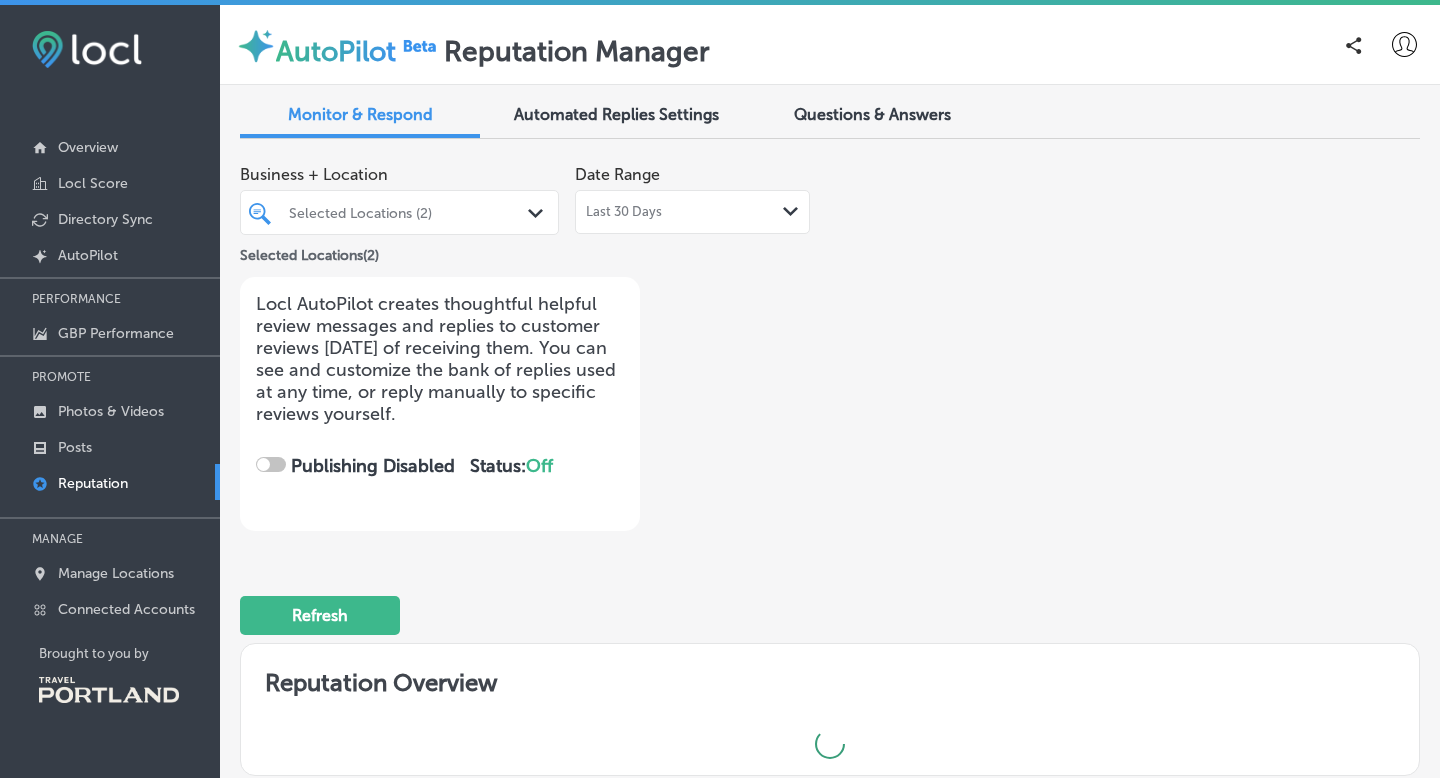 click on "Automated Replies Settings" at bounding box center [616, 116] 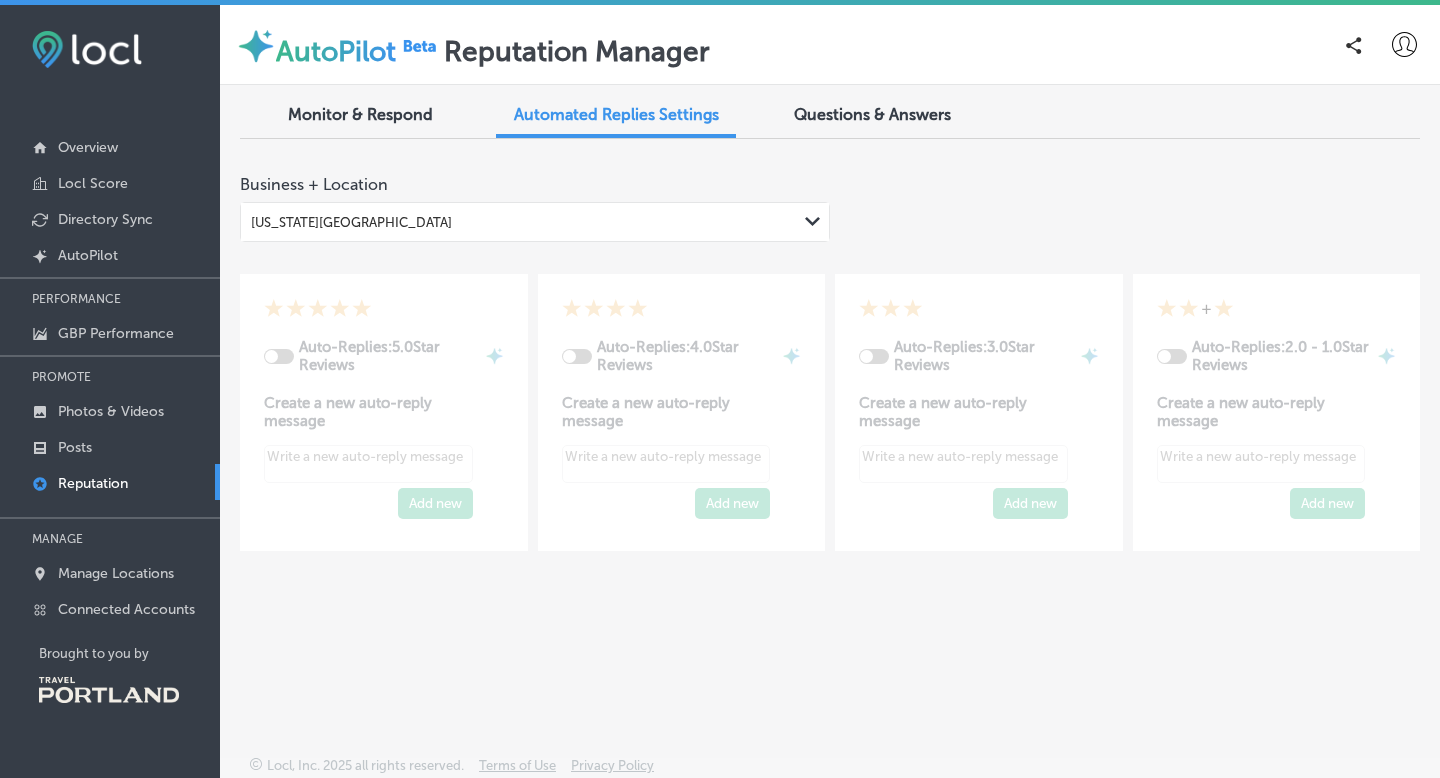 type on "x" 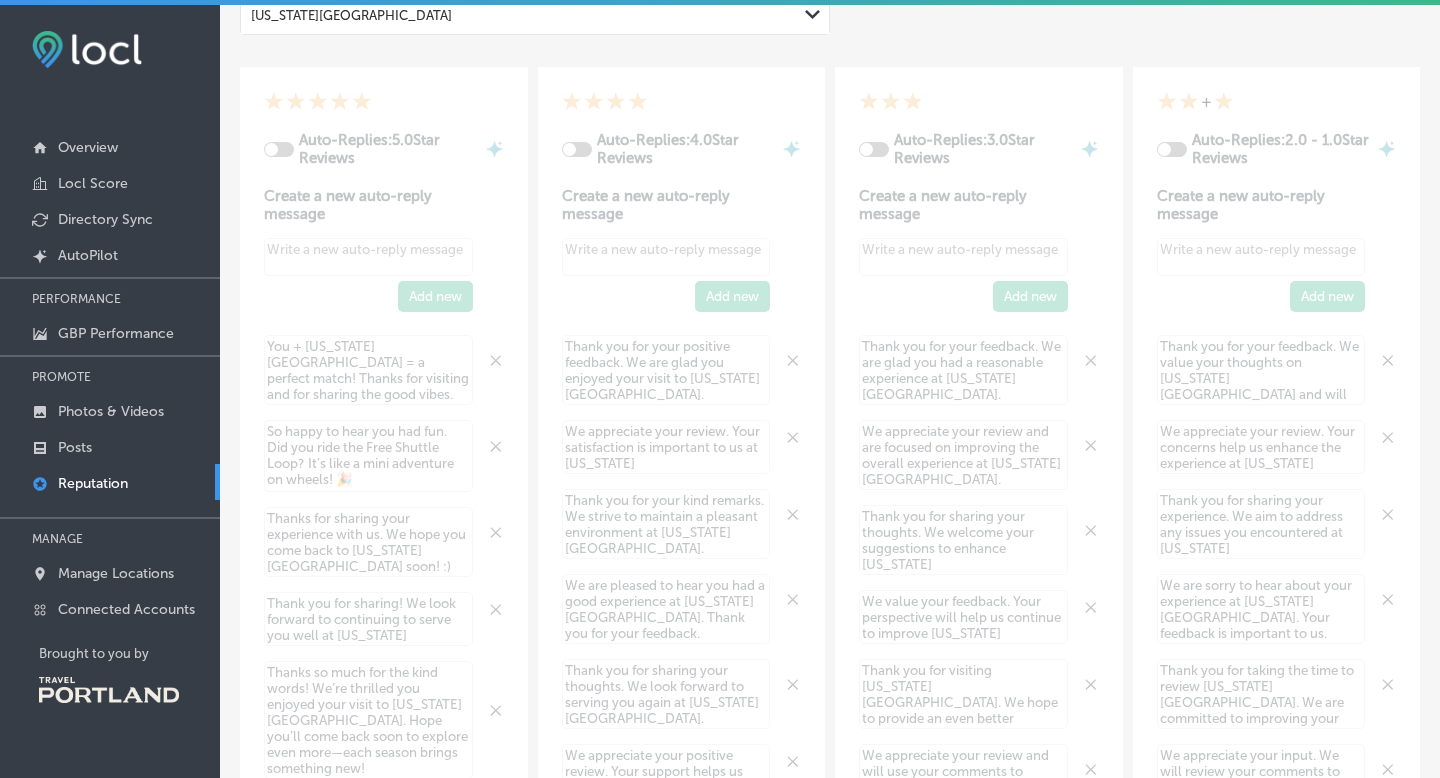 scroll, scrollTop: 0, scrollLeft: 0, axis: both 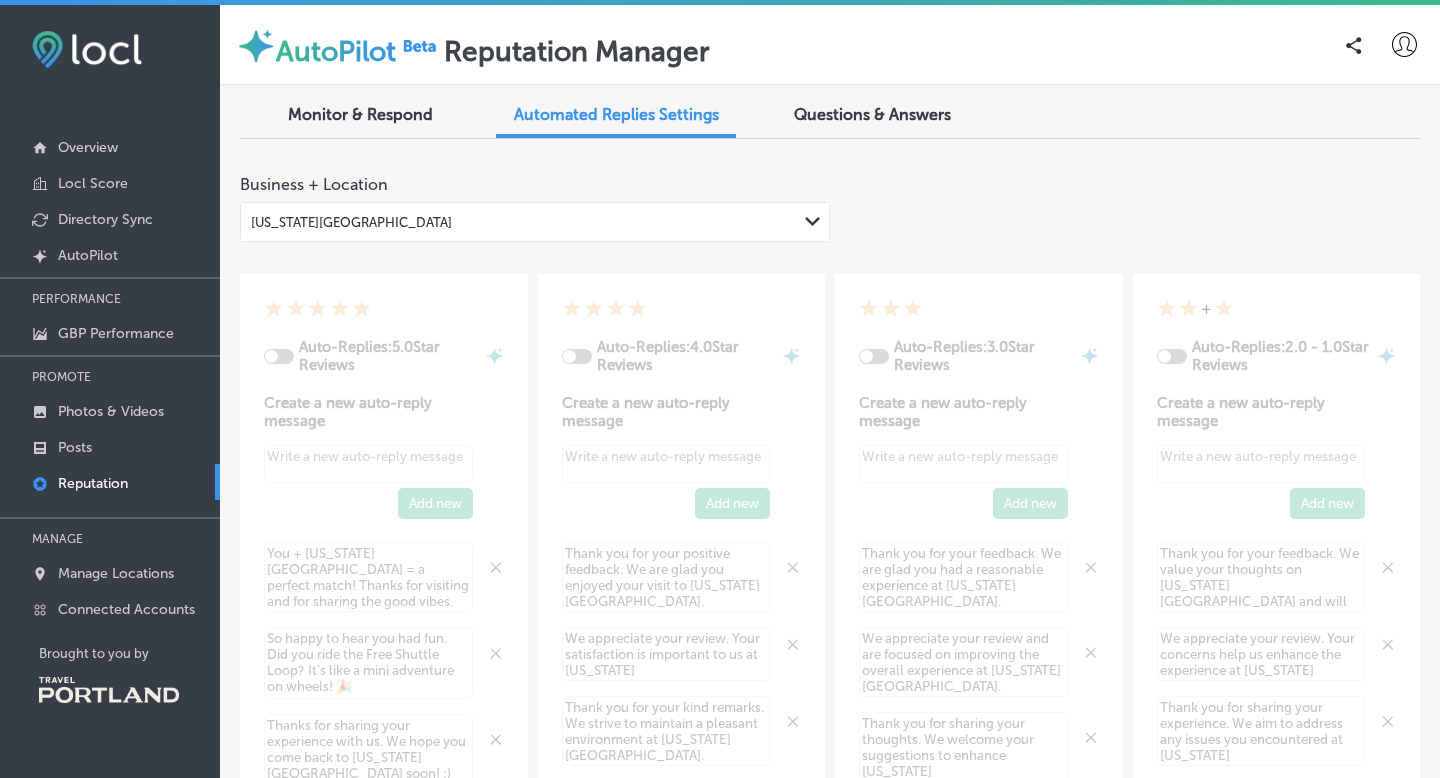 click on "Monitor & Respond" at bounding box center (360, 116) 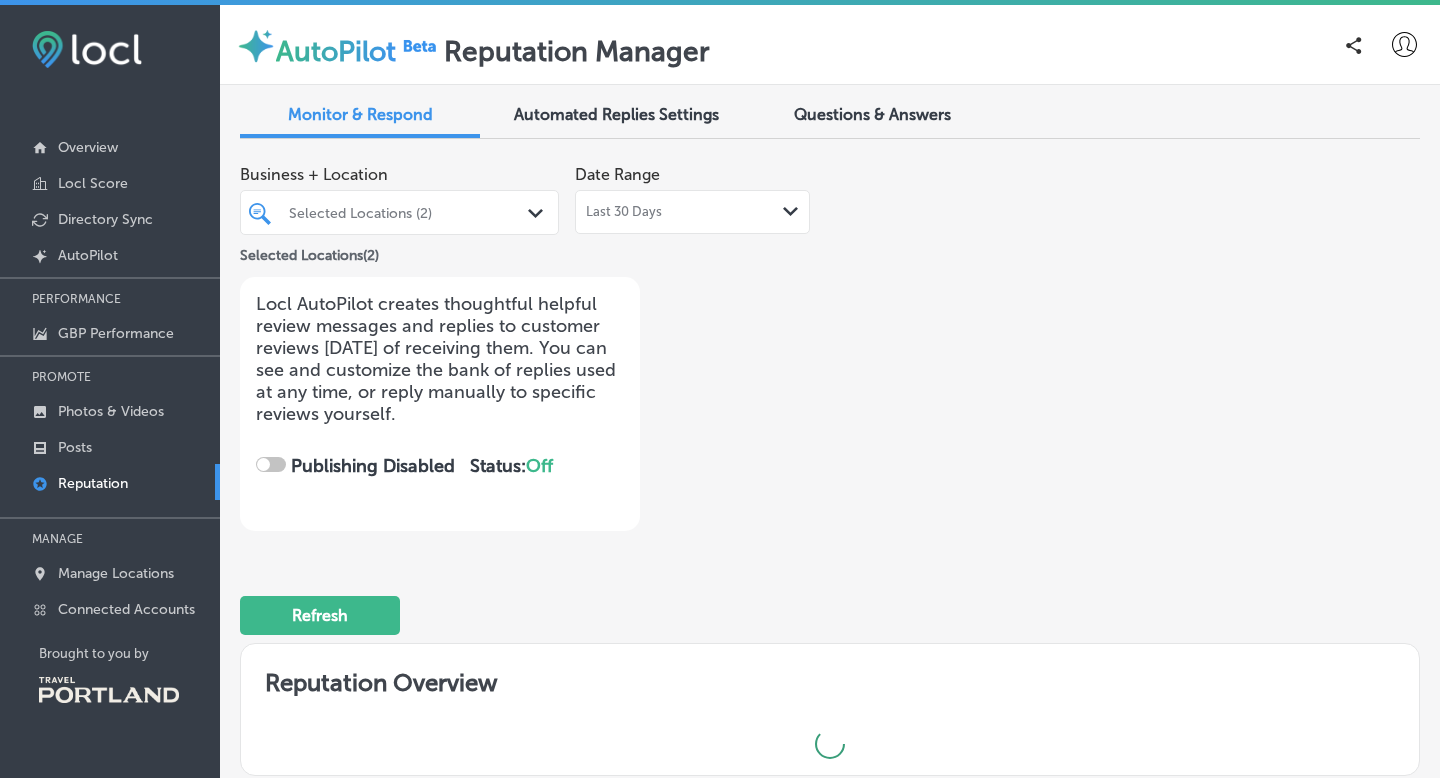 click at bounding box center [271, 464] 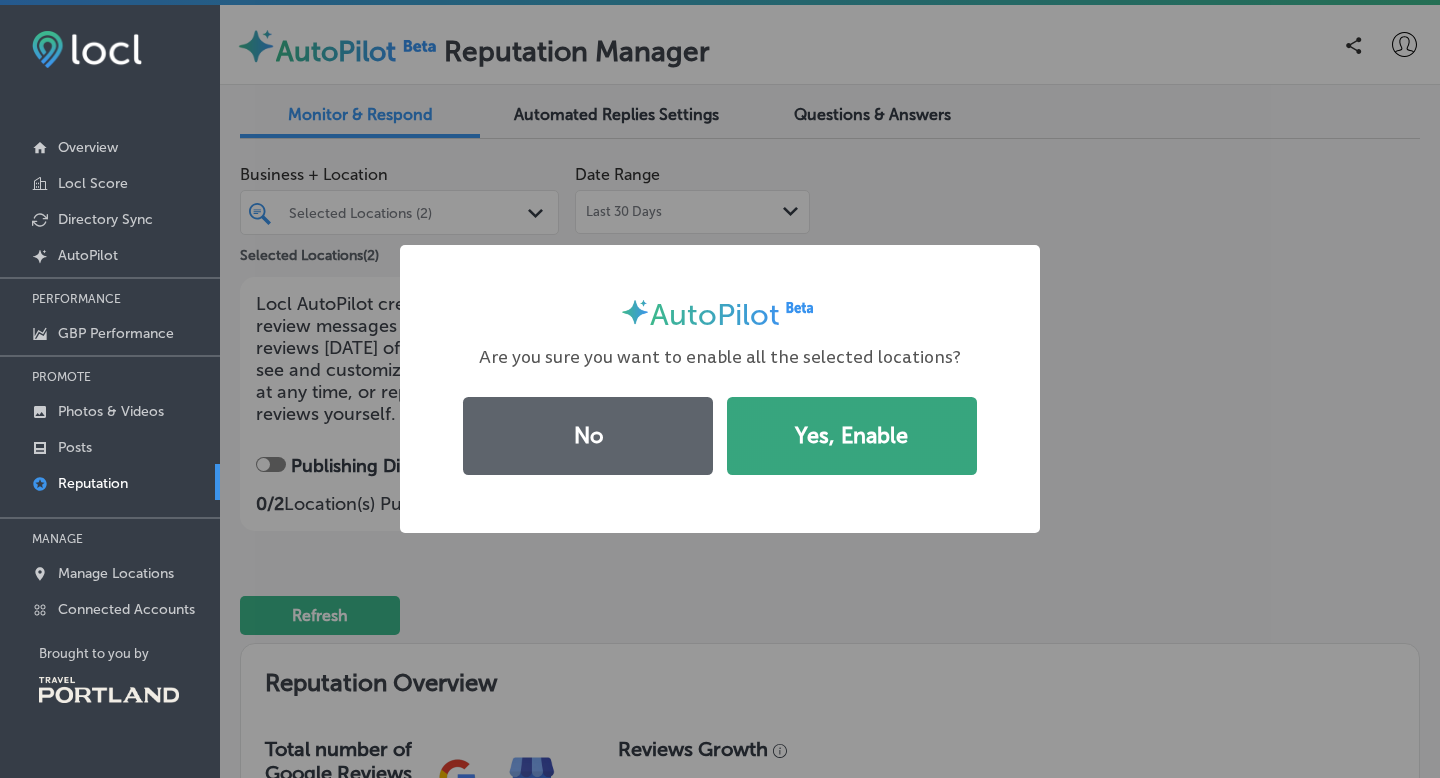 click on "Yes, Enable" at bounding box center (852, 436) 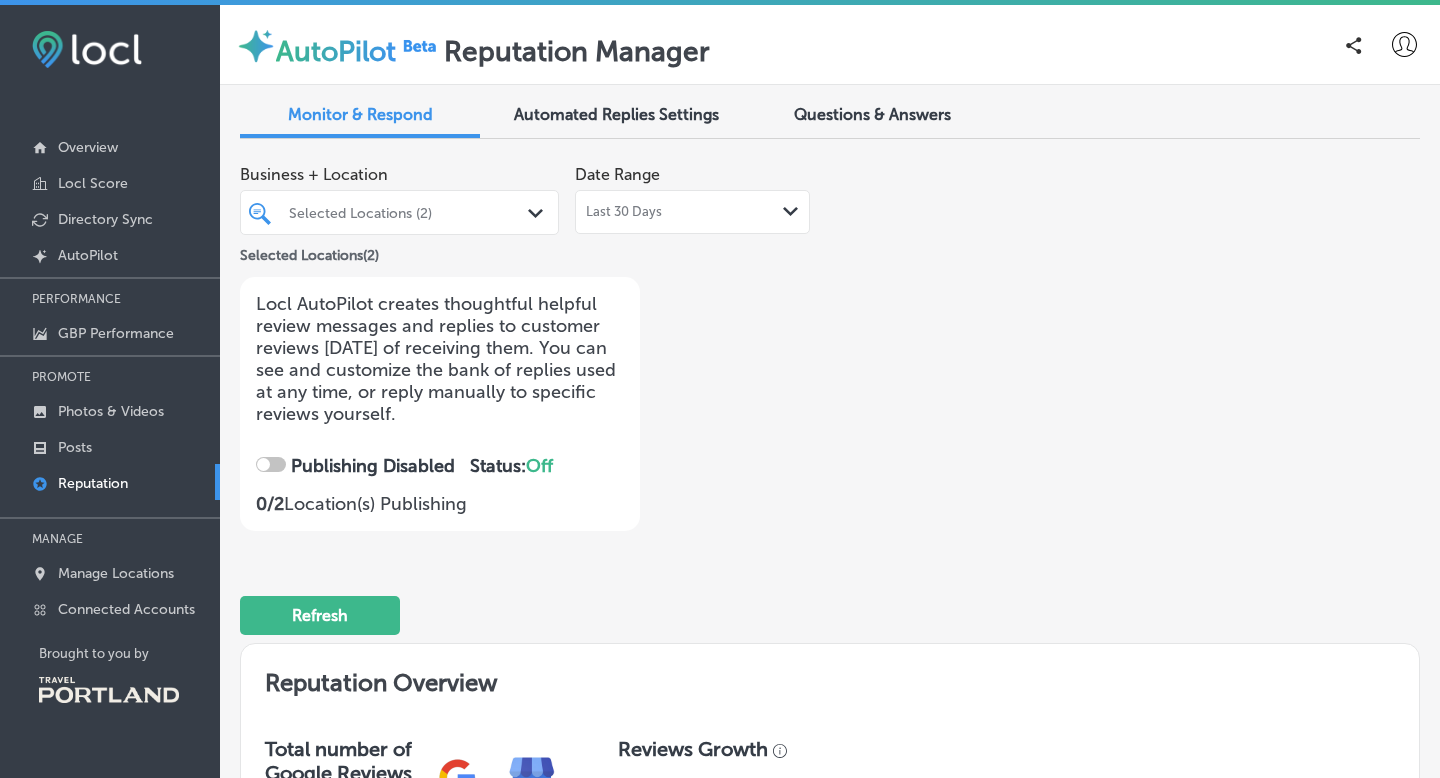 checkbox on "true" 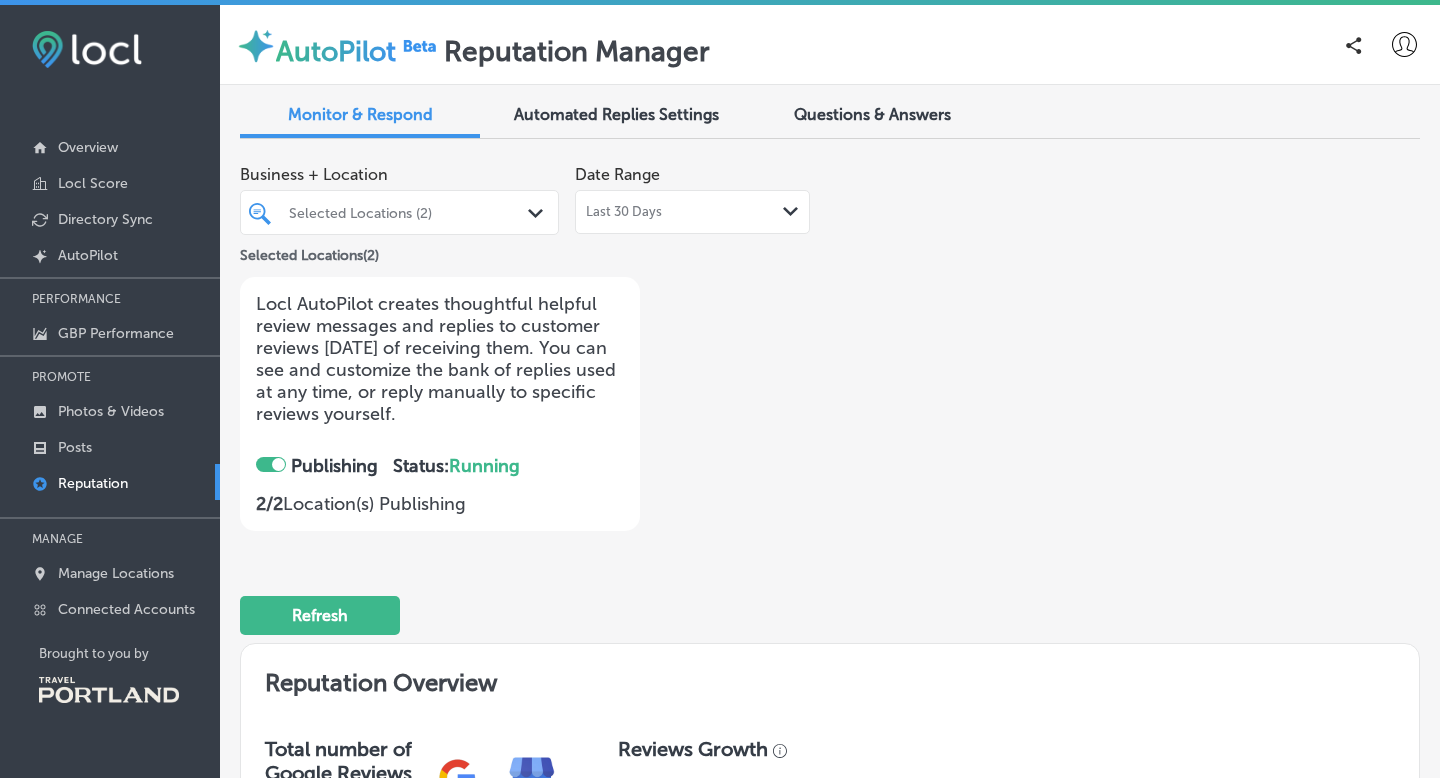 click on "Automated Replies Settings" at bounding box center (616, 116) 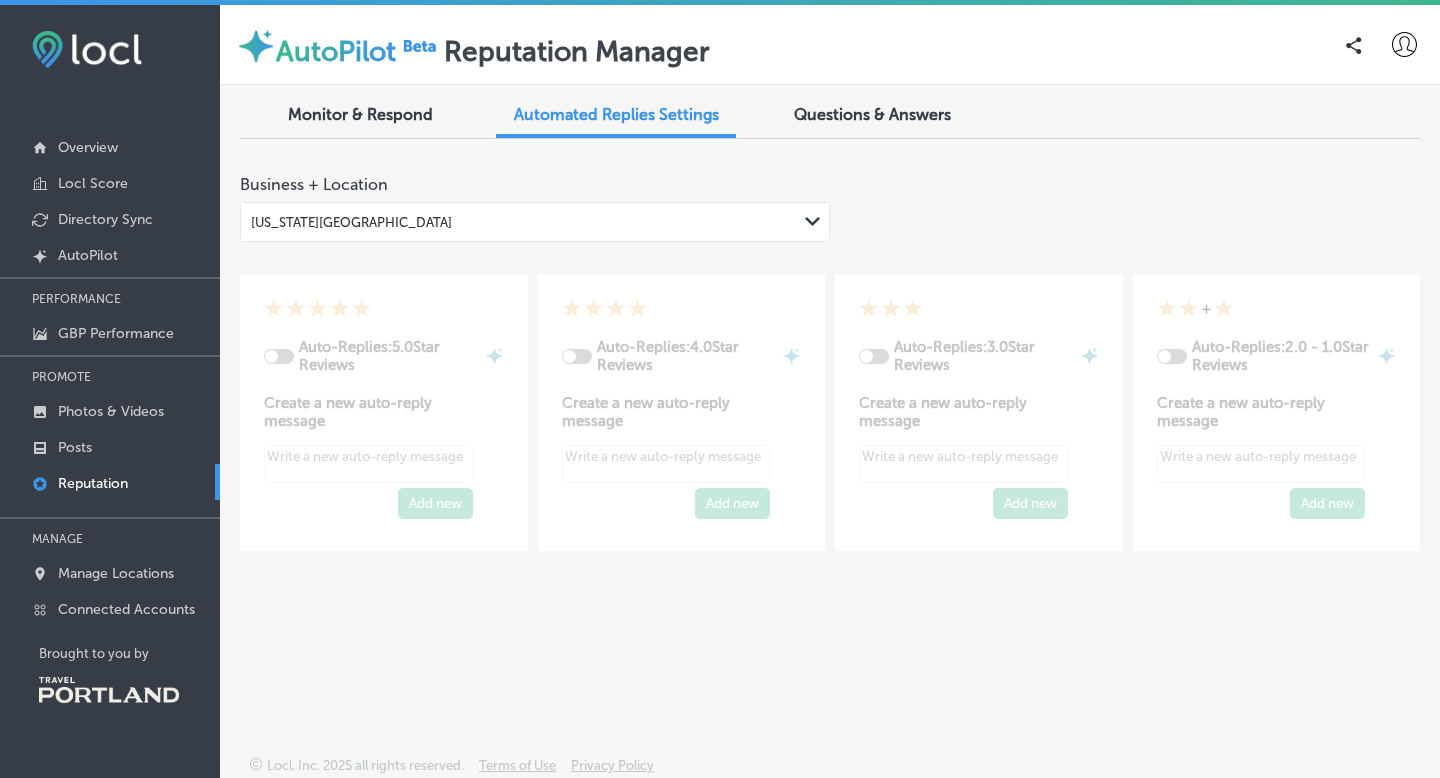 type on "x" 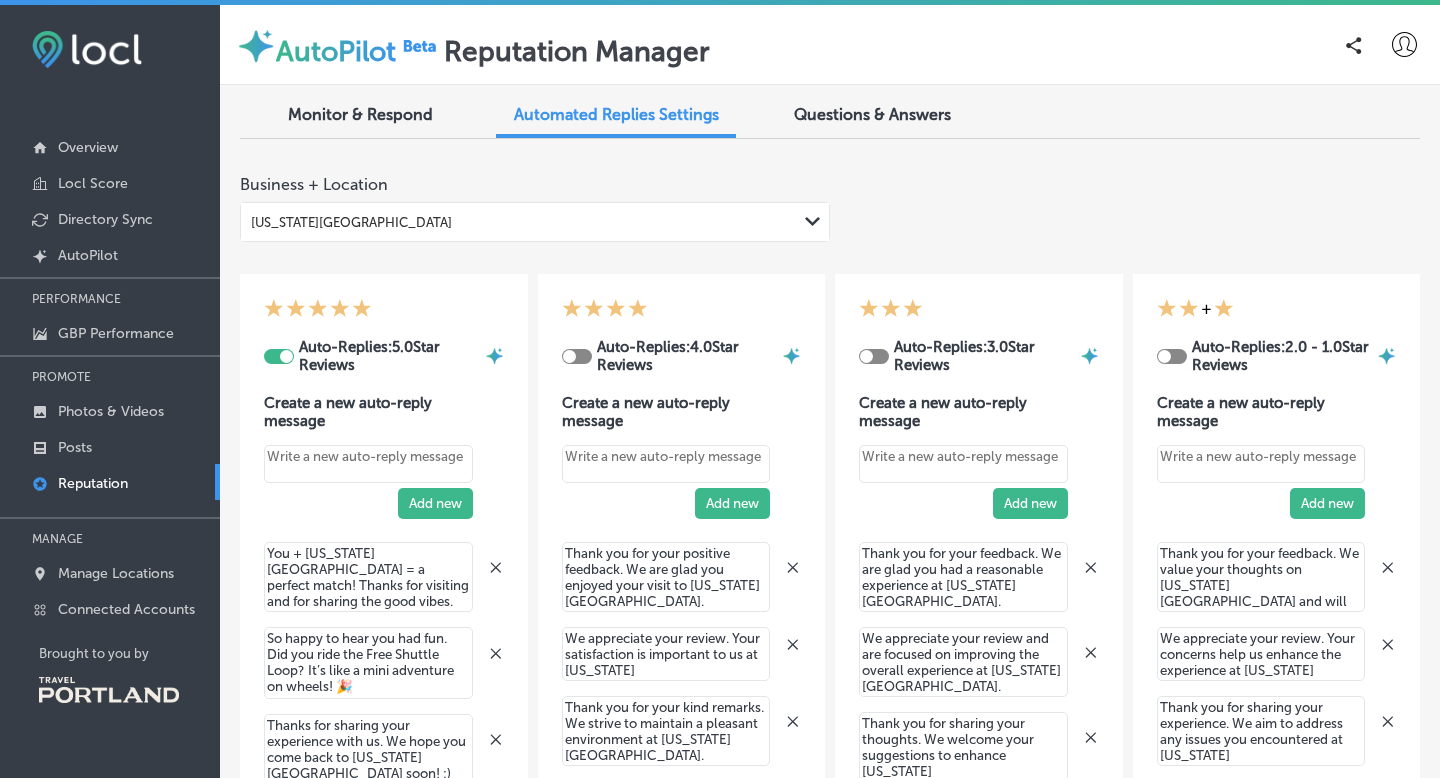 click at bounding box center (279, 356) 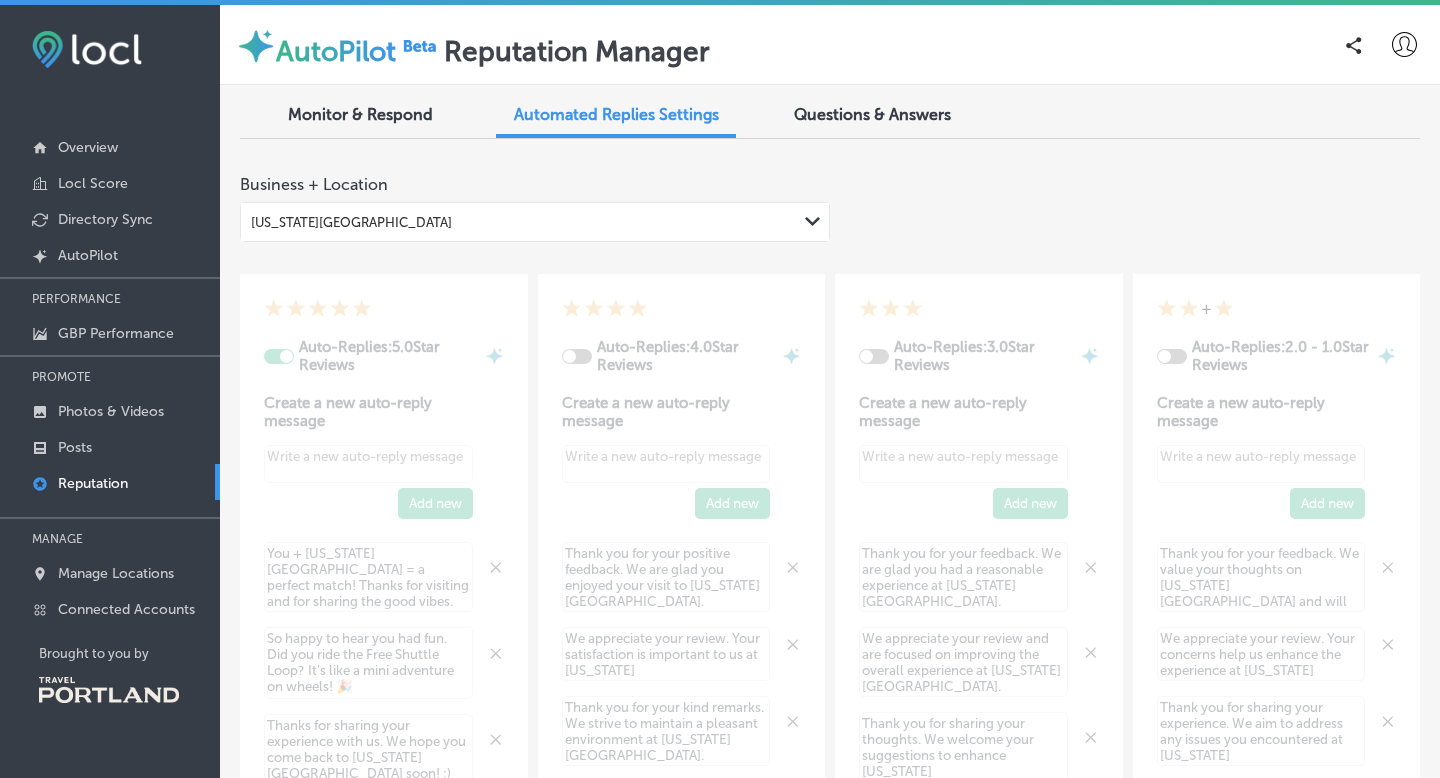 type on "x" 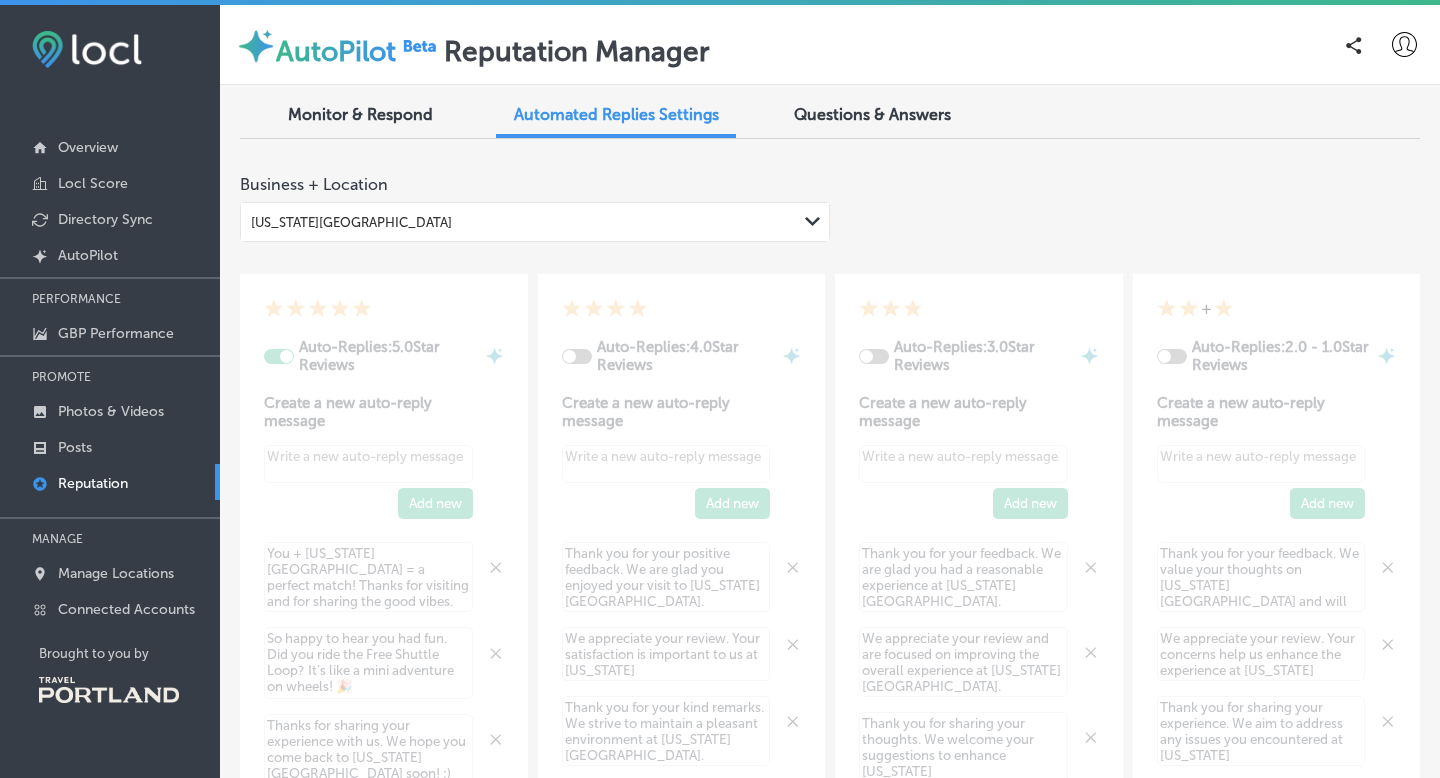 checkbox on "false" 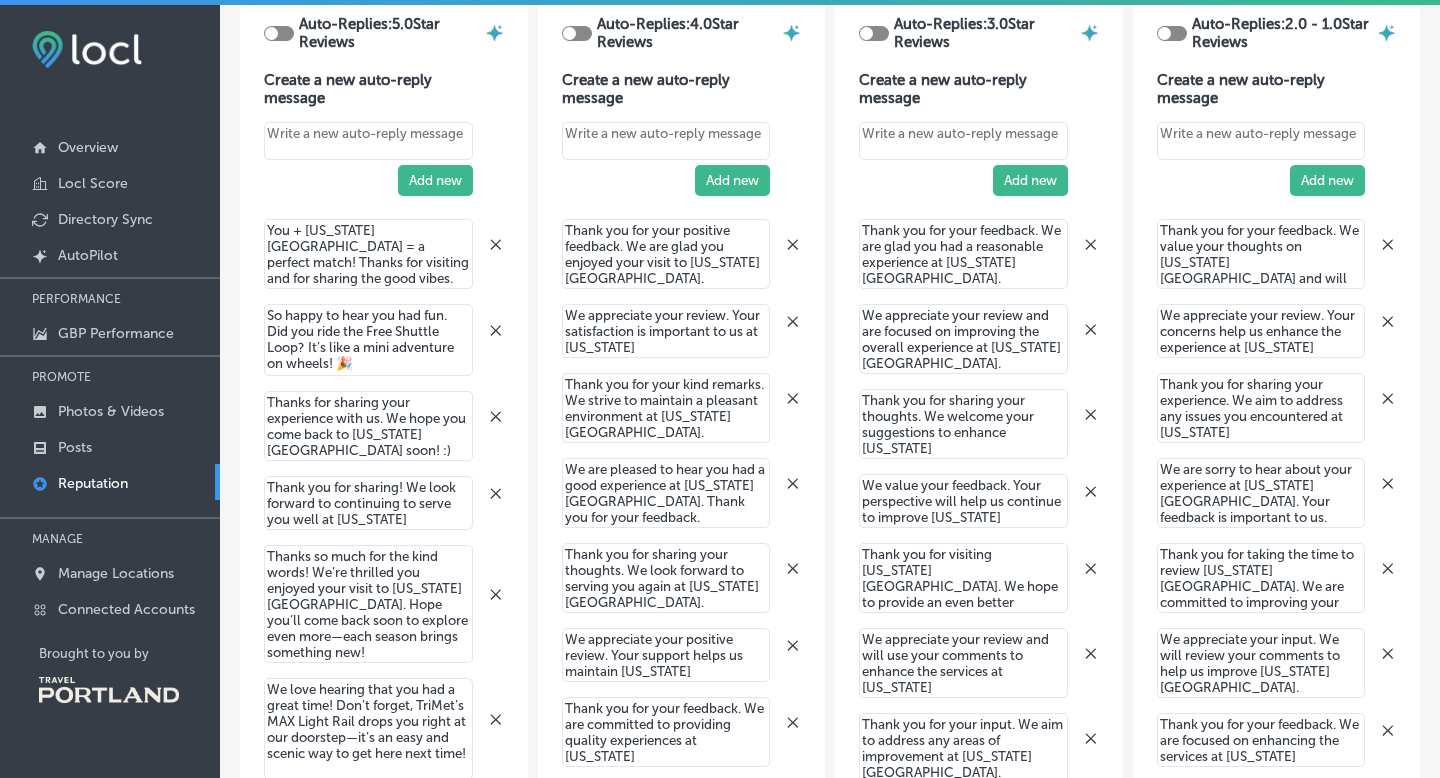 scroll, scrollTop: 327, scrollLeft: 0, axis: vertical 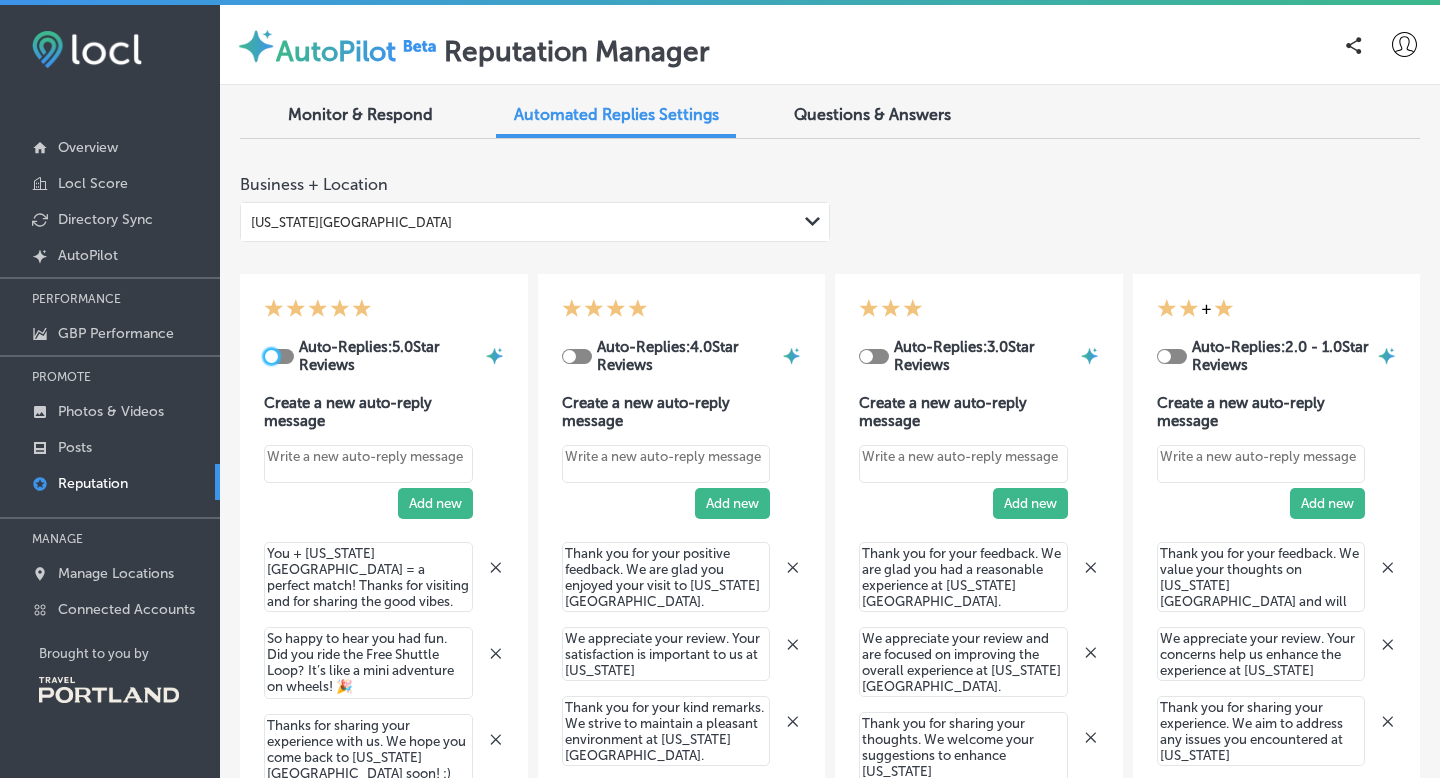 click on "Auto-Replies:  5.0  Star Reviews Create a new auto-reply message Add new You + [US_STATE][GEOGRAPHIC_DATA] = a perfect match! Thanks for visiting and for sharing the good vibes. So happy to hear you had fun. Did you ride the Free Shuttle Loop? It’s like a mini adventure on wheels! 🎉 Thanks for sharing your experience with us. We hope you come back to [US_STATE][GEOGRAPHIC_DATA] soon! :) Thank you for sharing! We look forward to continuing to serve you well at [US_STATE][GEOGRAPHIC_DATA]. Thanks so much for the kind words! We’re thrilled you enjoyed your visit to [US_STATE][GEOGRAPHIC_DATA]. Hope you’ll come back soon to explore even more—each season brings something new! We love hearing that you had a great time! Don’t forget, TriMet’s MAX Light Rail drops you right at our doorstep—it’s an easy and scenic way to get here next time! So glad you had a wonderful experience! Pro tip: parking can fill up fast on weekends, so riding TriMet can make your next visit even smoother. 😊 Auto-Replies:  4.0  Star Reviews Add new Auto-Replies:  3.0" at bounding box center [830, 1469] 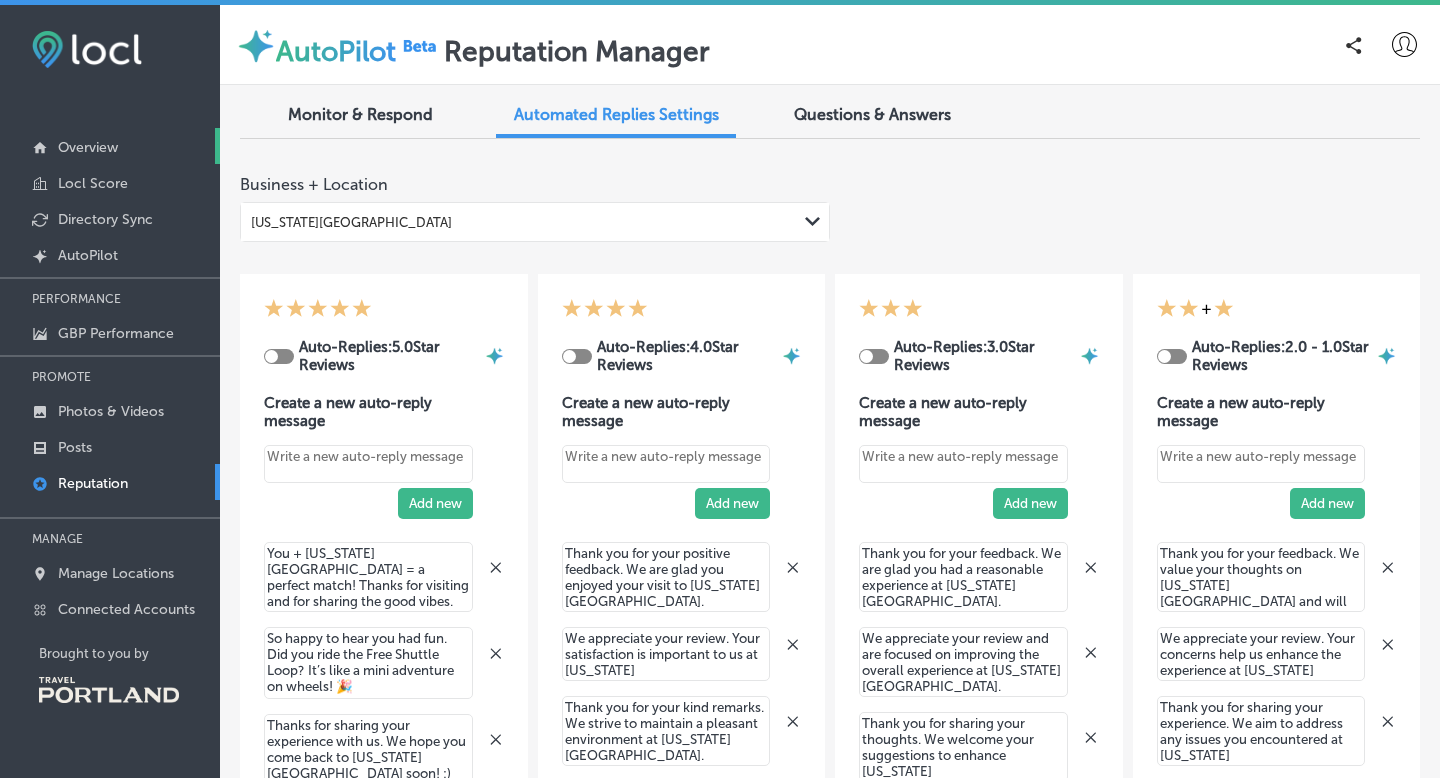 click on "Overview" at bounding box center [110, 146] 